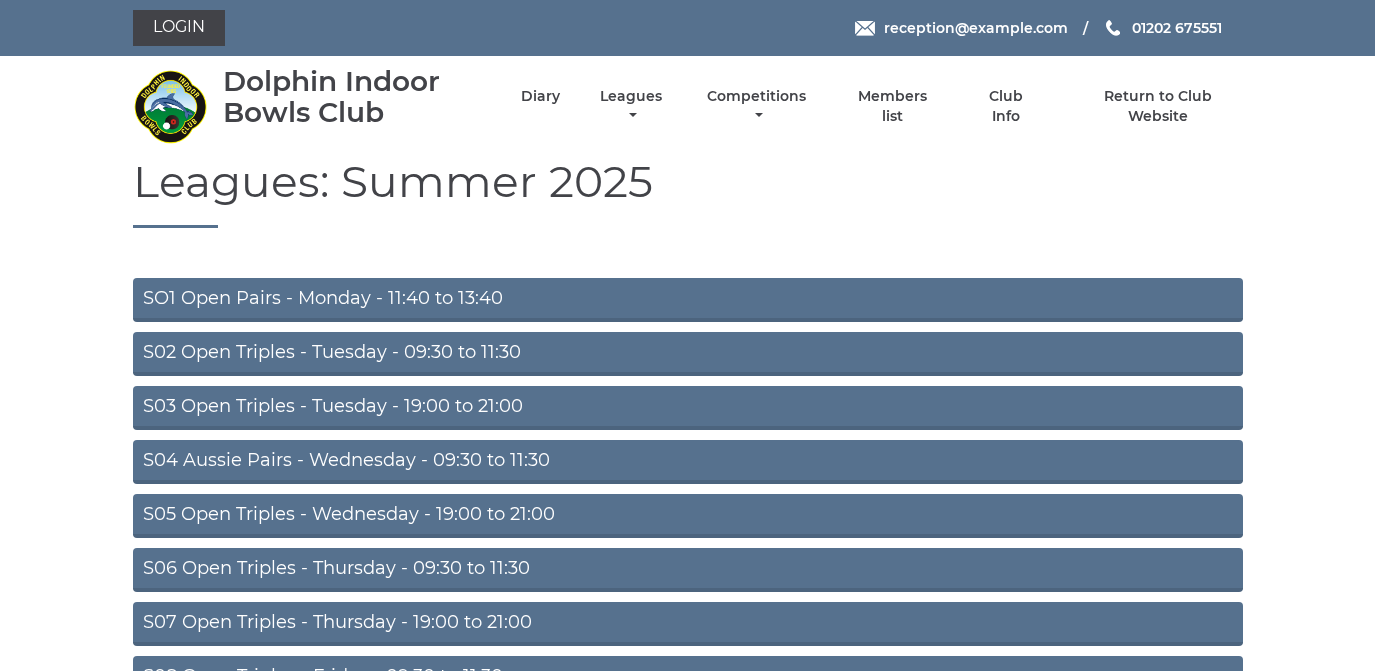 scroll, scrollTop: 0, scrollLeft: 0, axis: both 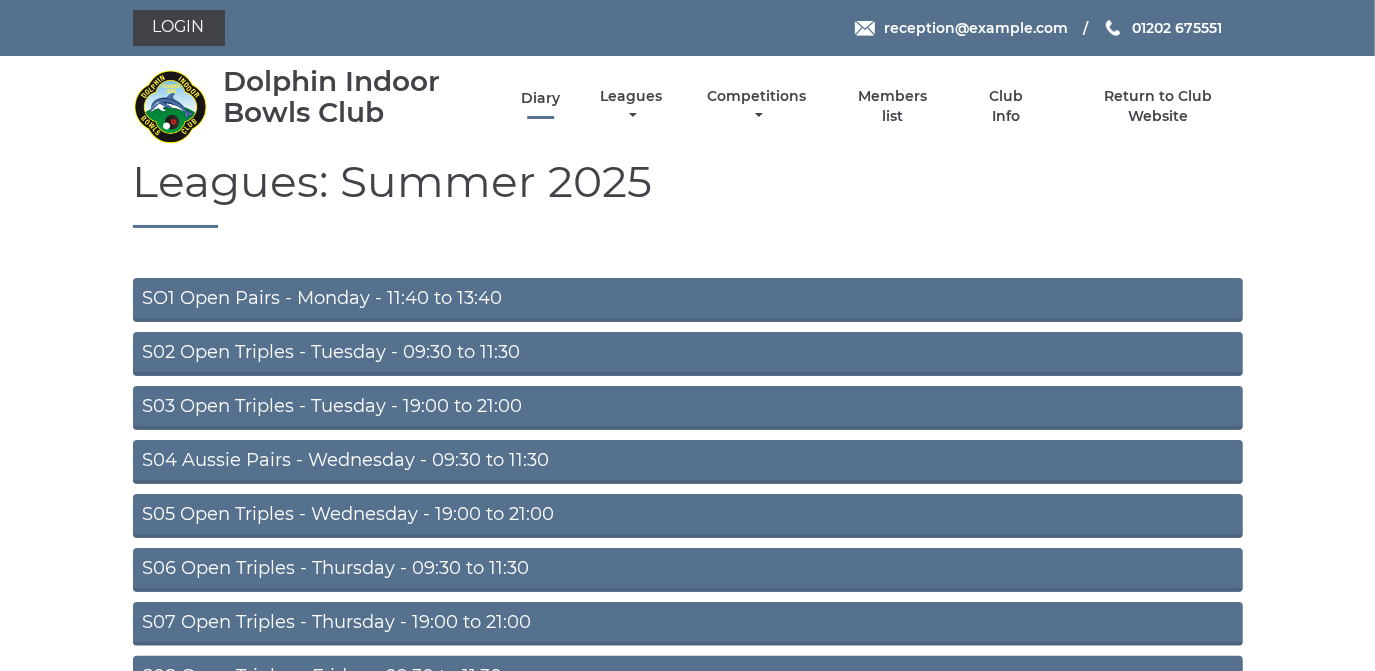 click on "Diary" at bounding box center [540, 98] 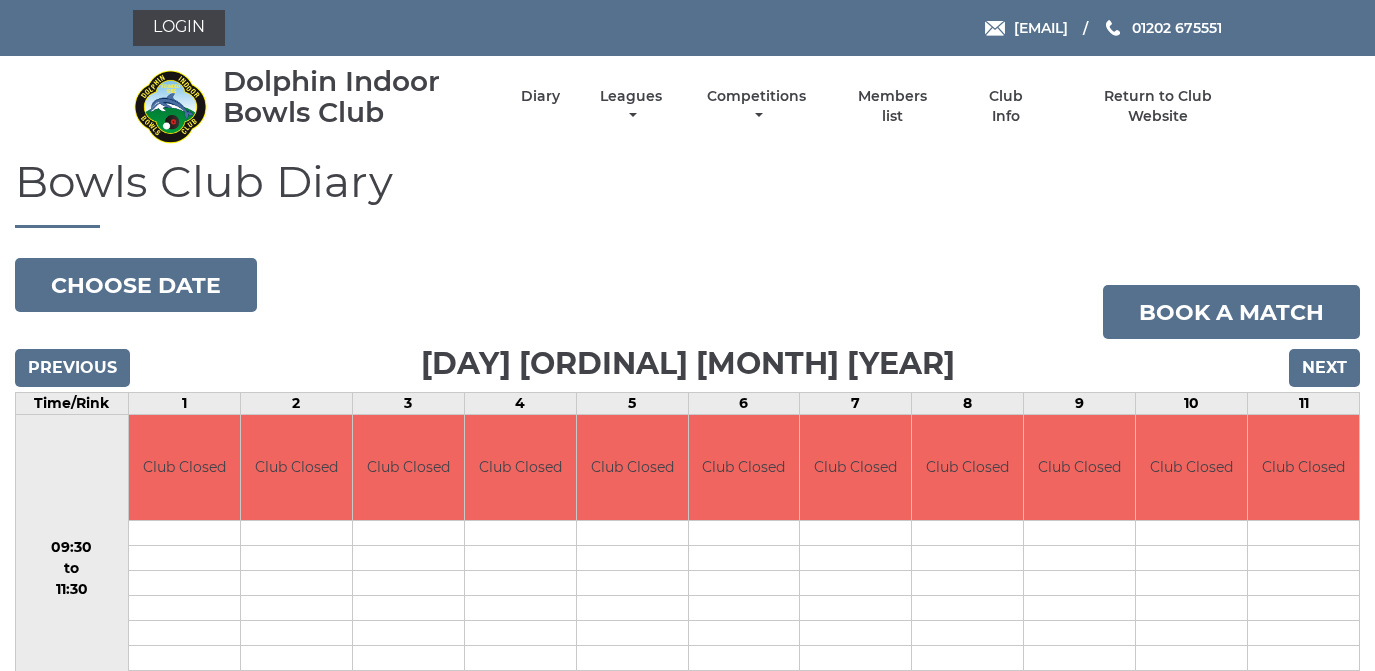 scroll, scrollTop: 0, scrollLeft: 0, axis: both 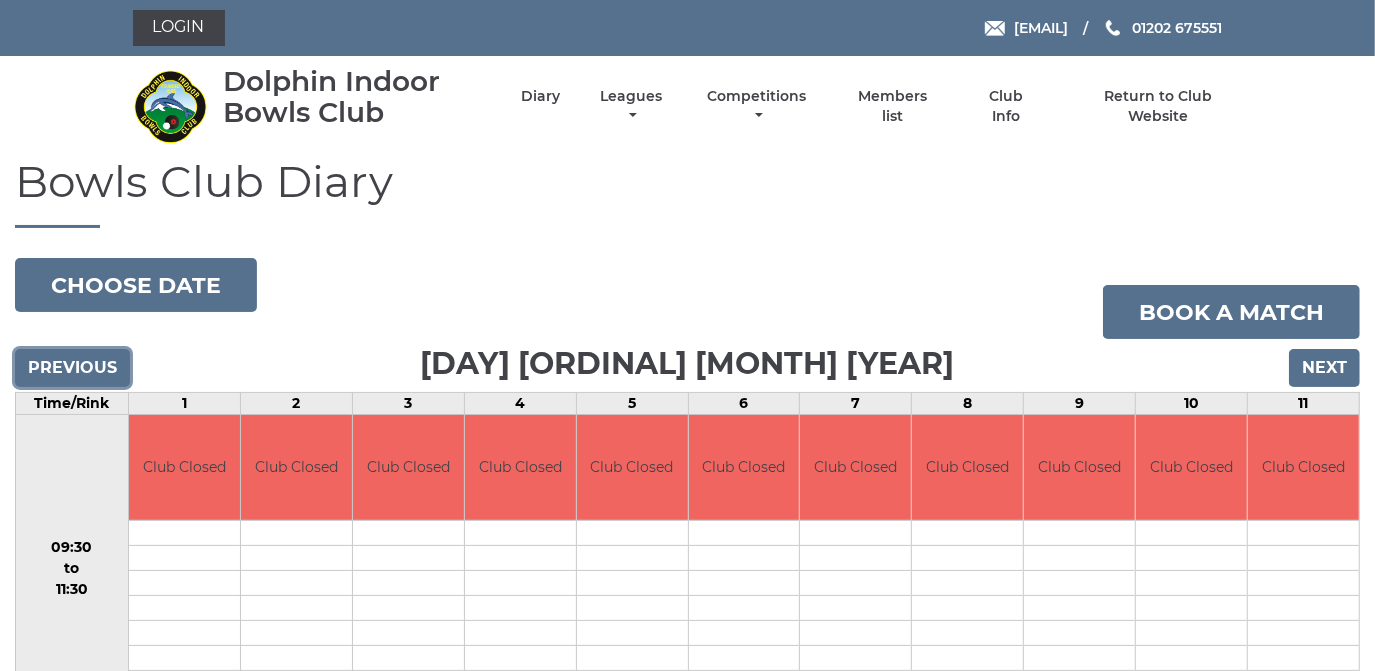 click on "Previous" at bounding box center [72, 368] 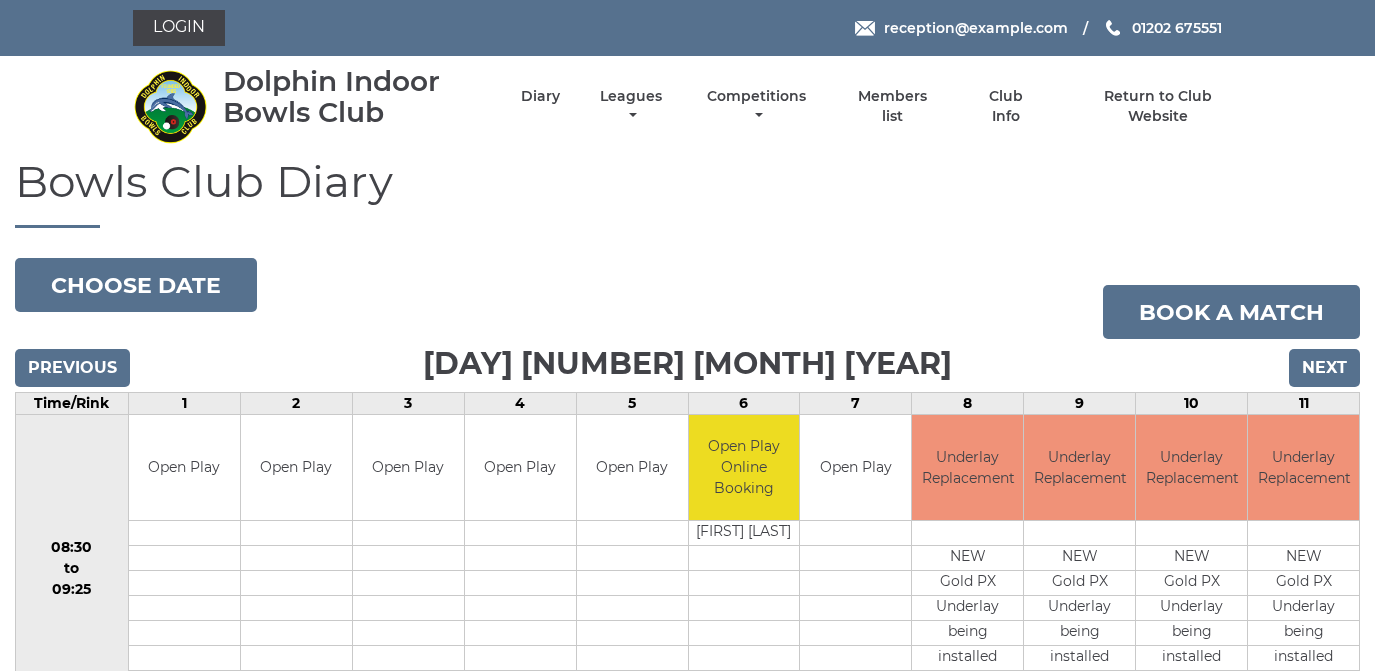 scroll, scrollTop: 0, scrollLeft: 0, axis: both 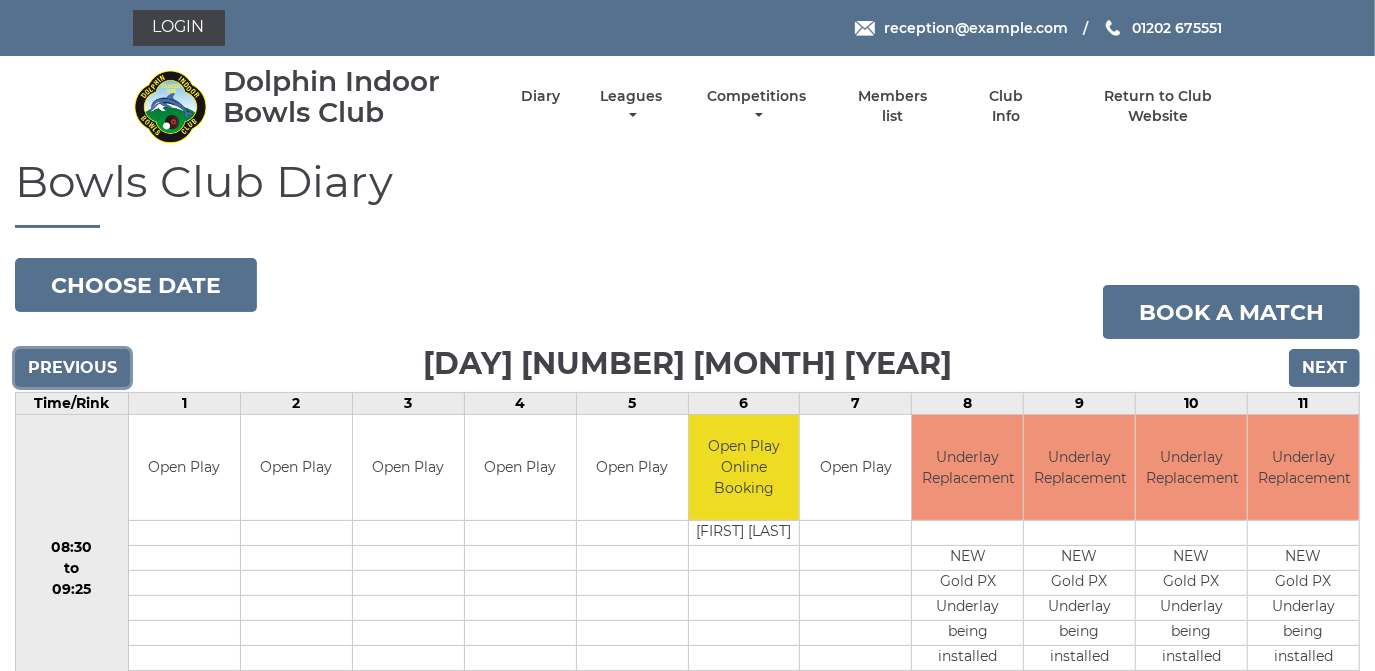 click on "Previous" at bounding box center [72, 368] 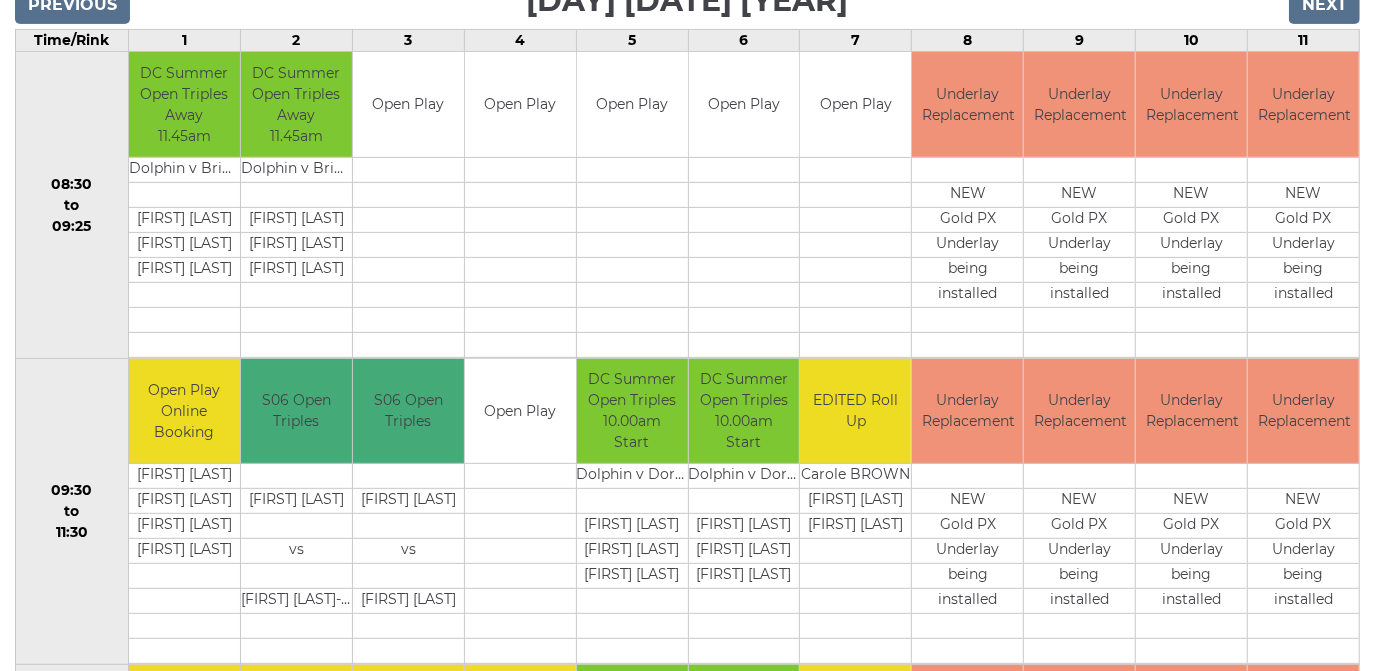 scroll, scrollTop: 0, scrollLeft: 0, axis: both 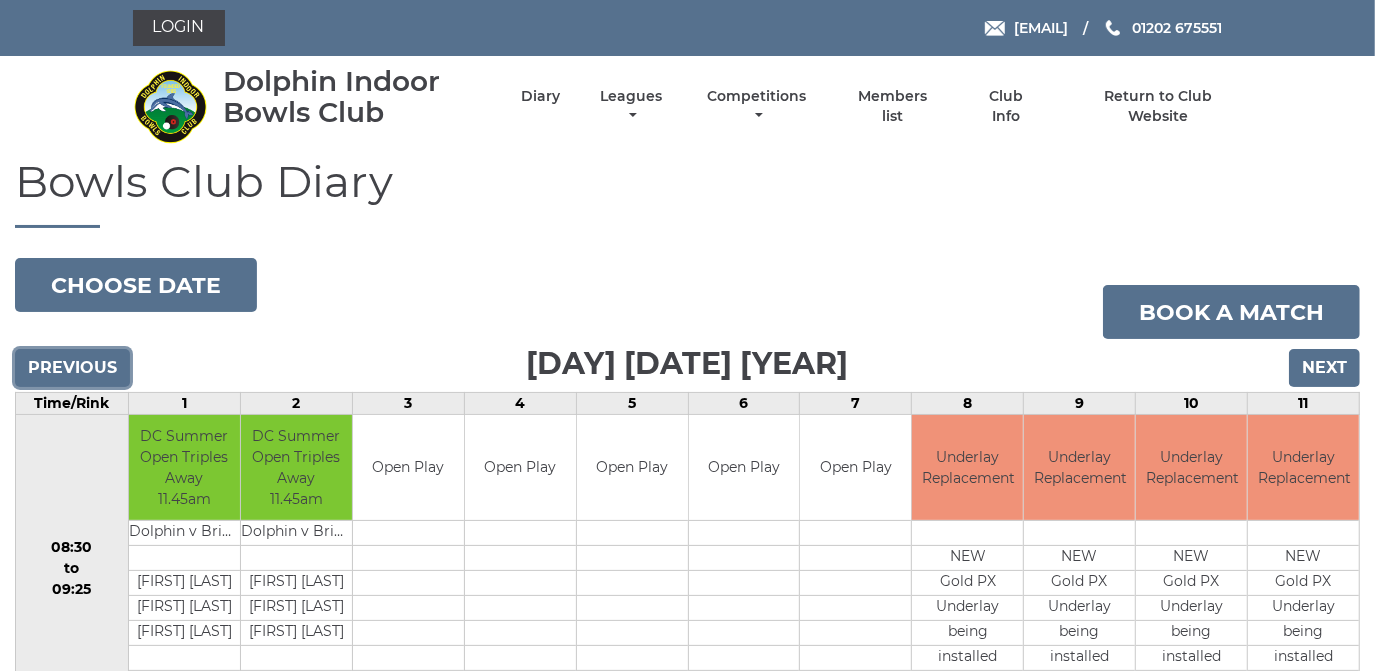click on "Previous" at bounding box center (72, 368) 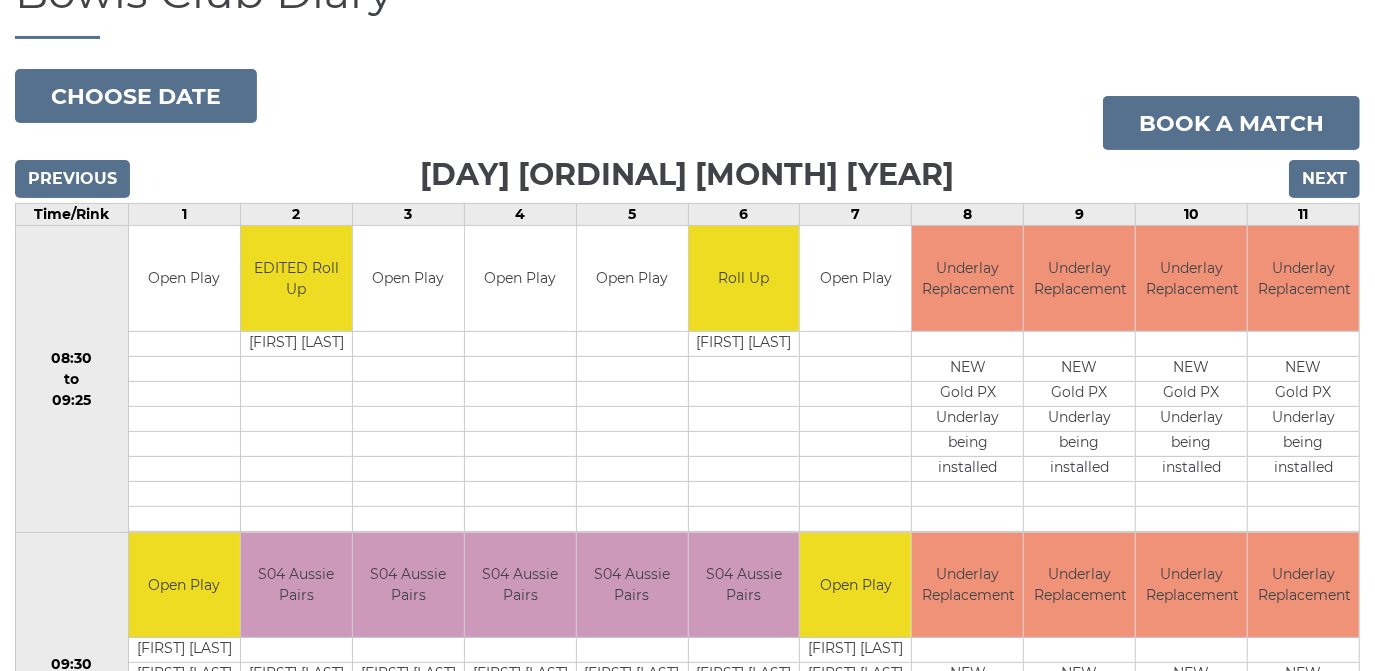 scroll, scrollTop: 181, scrollLeft: 0, axis: vertical 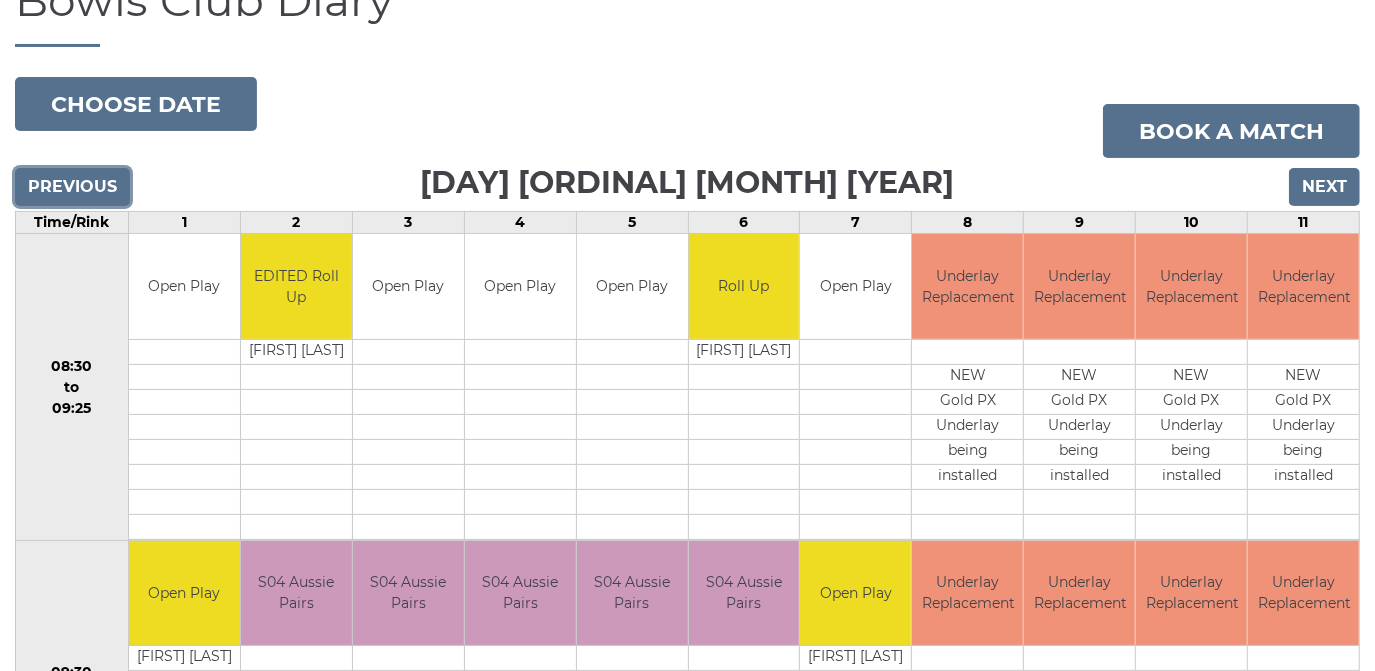 click on "Previous" at bounding box center [72, 187] 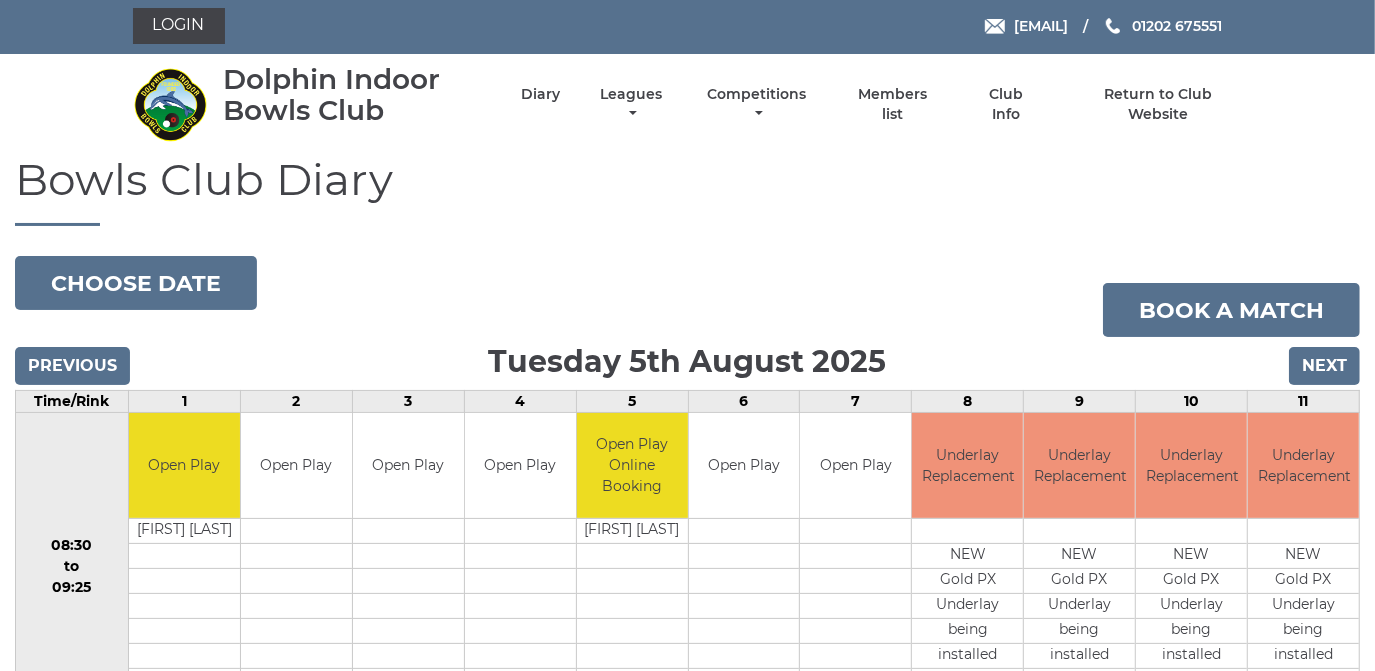 scroll, scrollTop: 0, scrollLeft: 0, axis: both 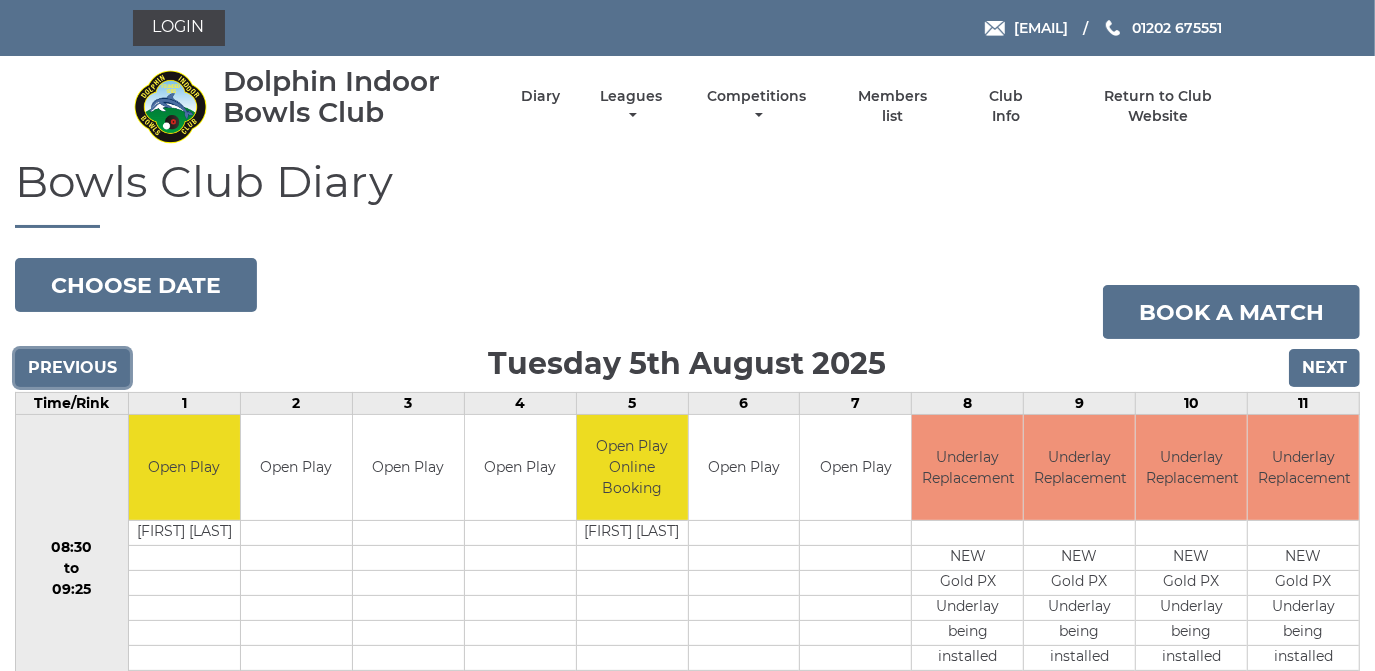 click on "Previous" at bounding box center (72, 368) 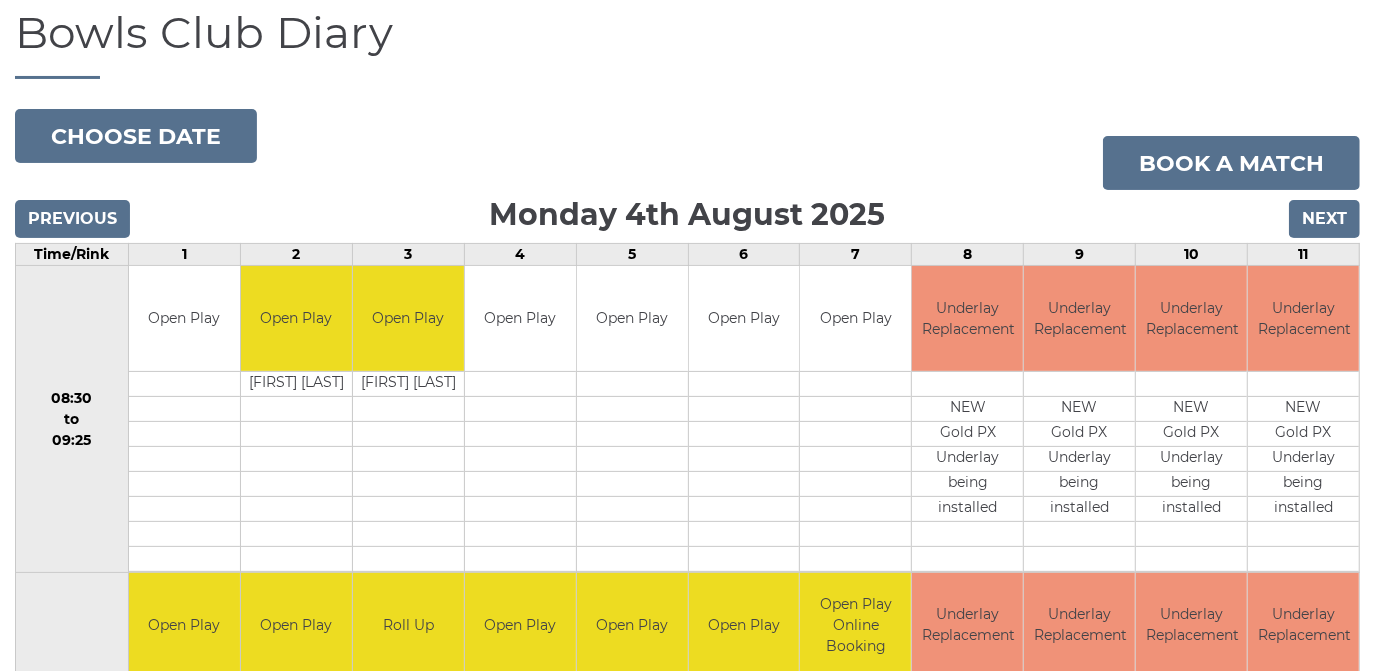 scroll, scrollTop: 0, scrollLeft: 0, axis: both 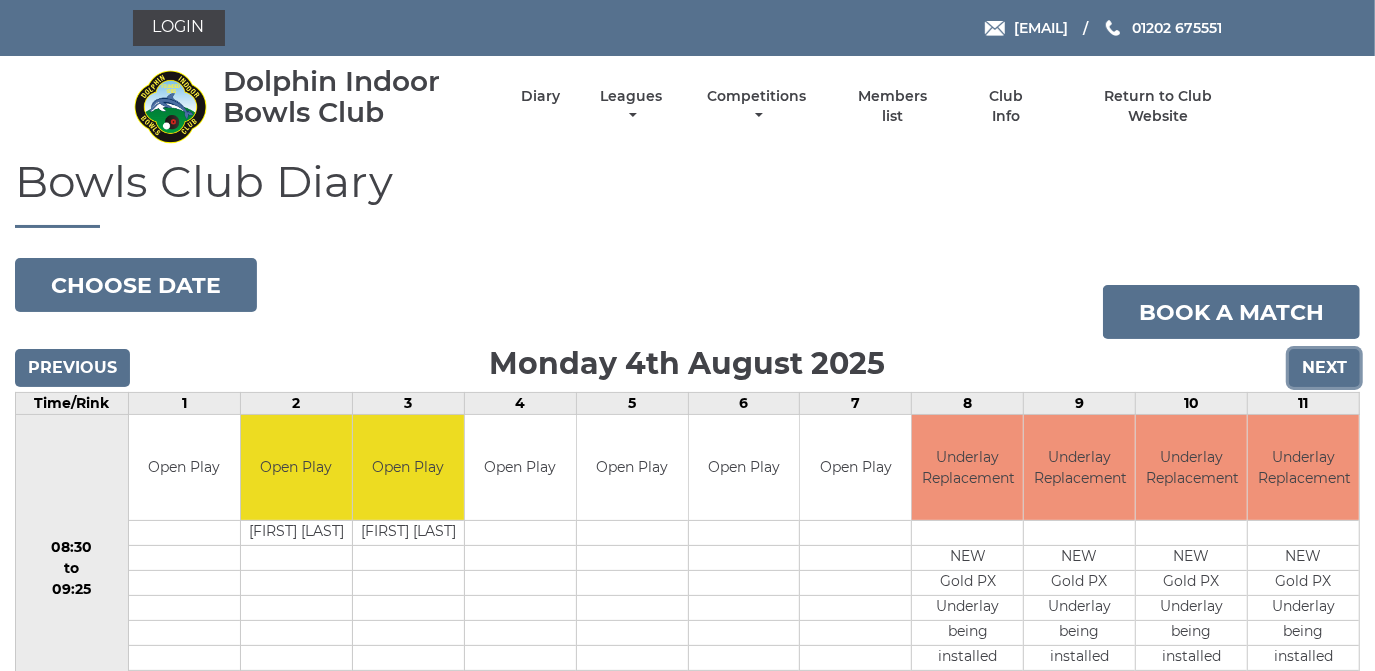 click on "Next" at bounding box center [1324, 368] 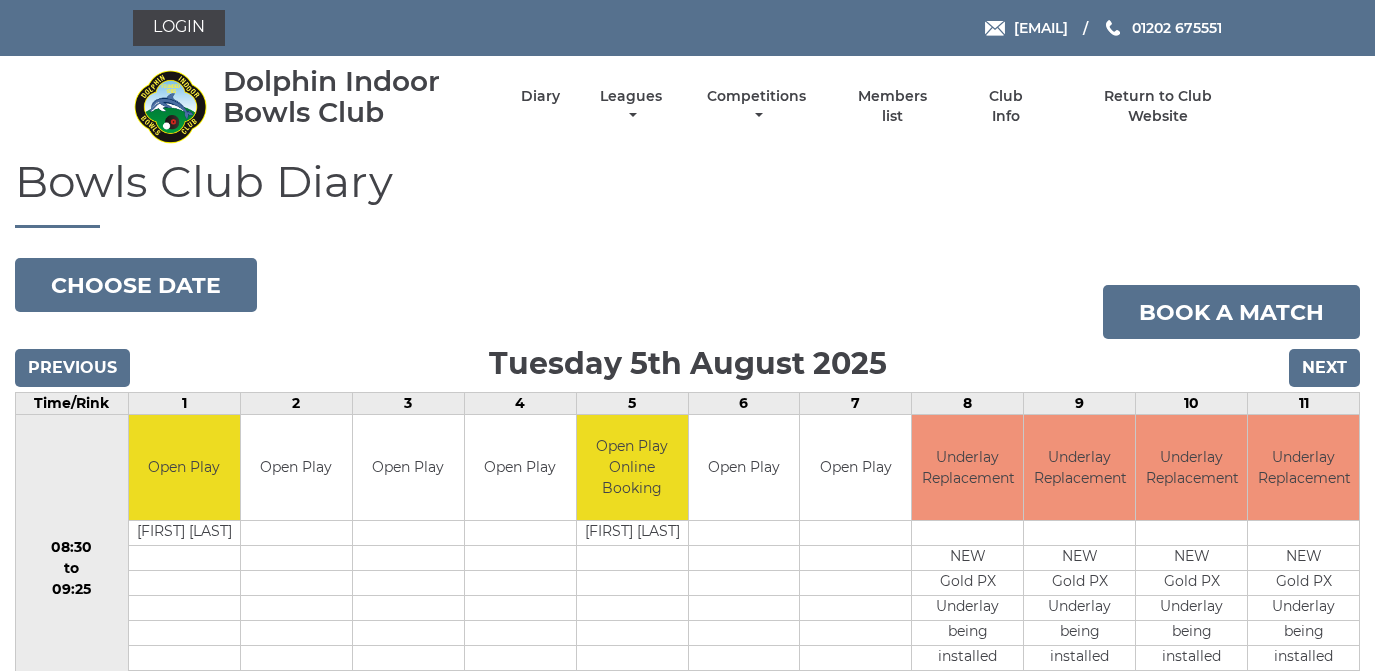scroll, scrollTop: 0, scrollLeft: 0, axis: both 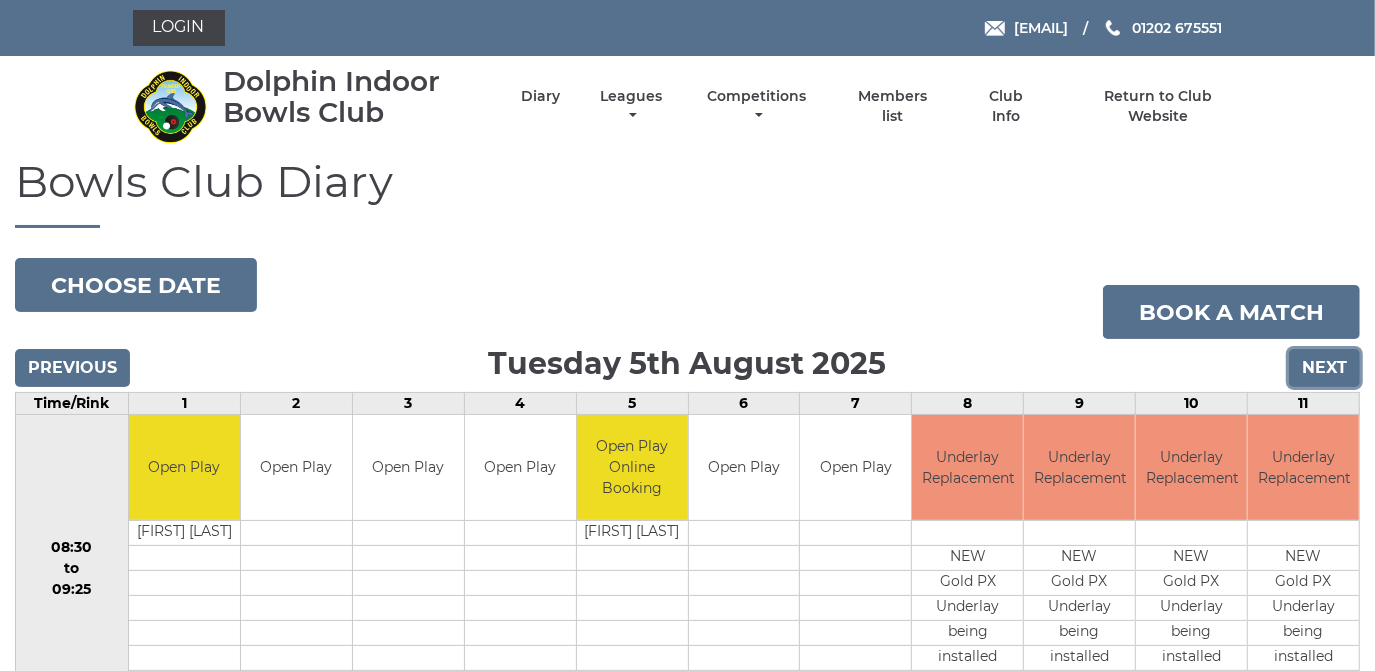 click on "Next" at bounding box center (1324, 368) 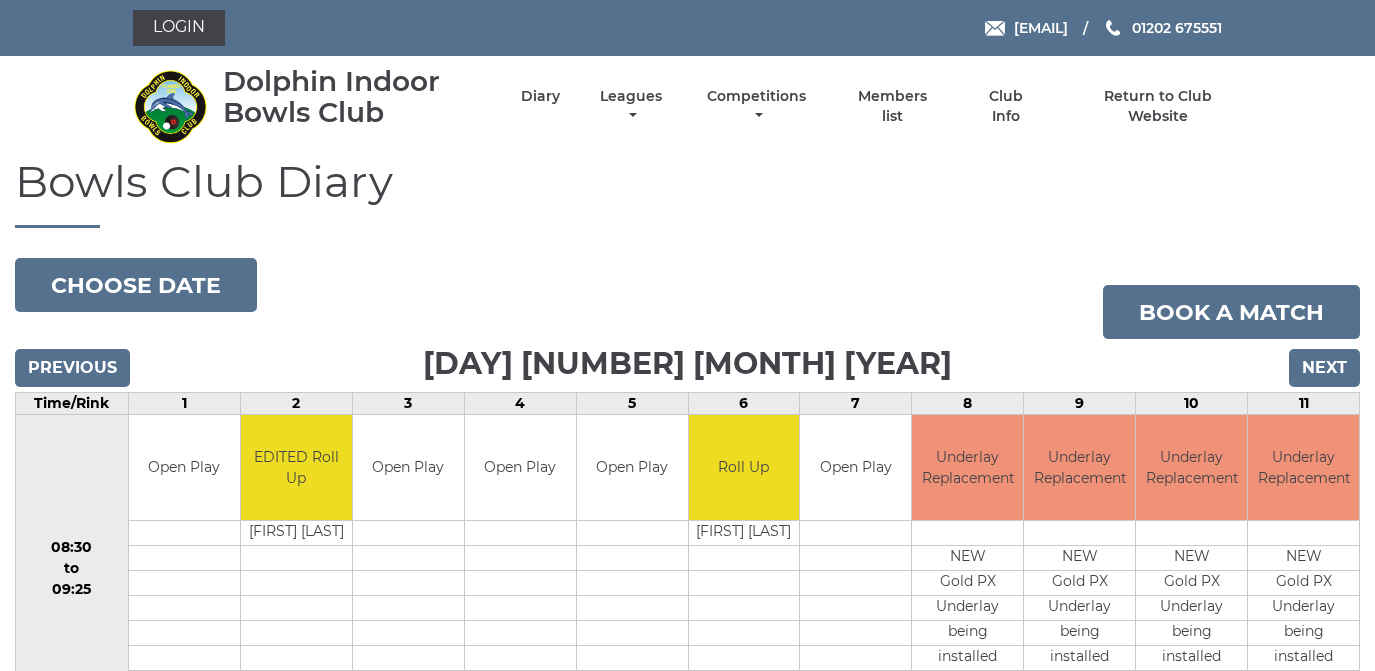 scroll, scrollTop: 0, scrollLeft: 0, axis: both 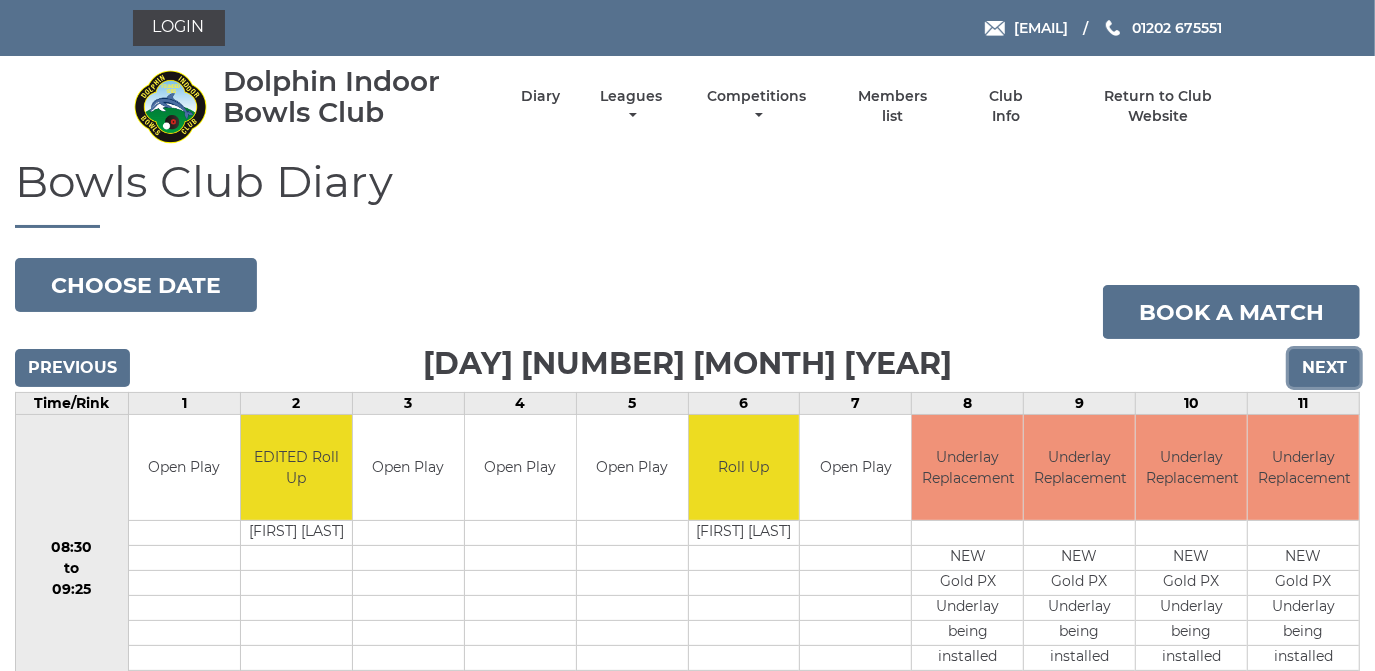 click on "Next" at bounding box center (1324, 368) 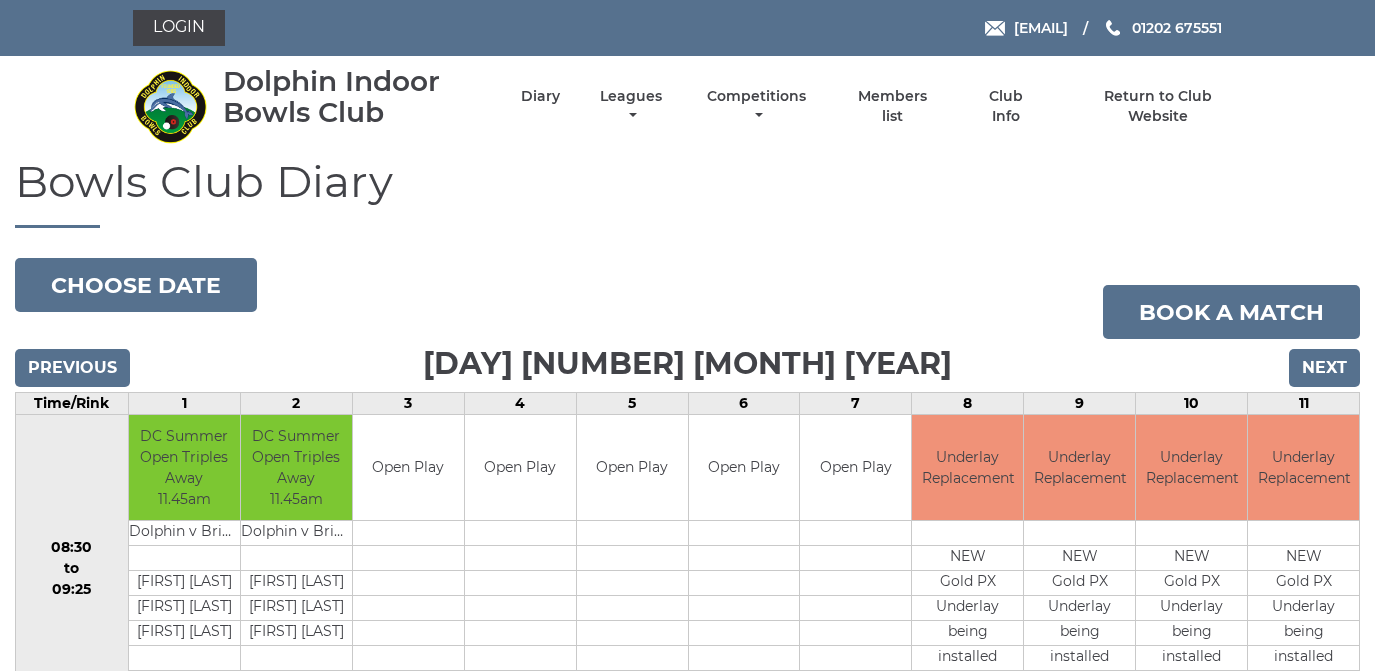 scroll, scrollTop: 0, scrollLeft: 0, axis: both 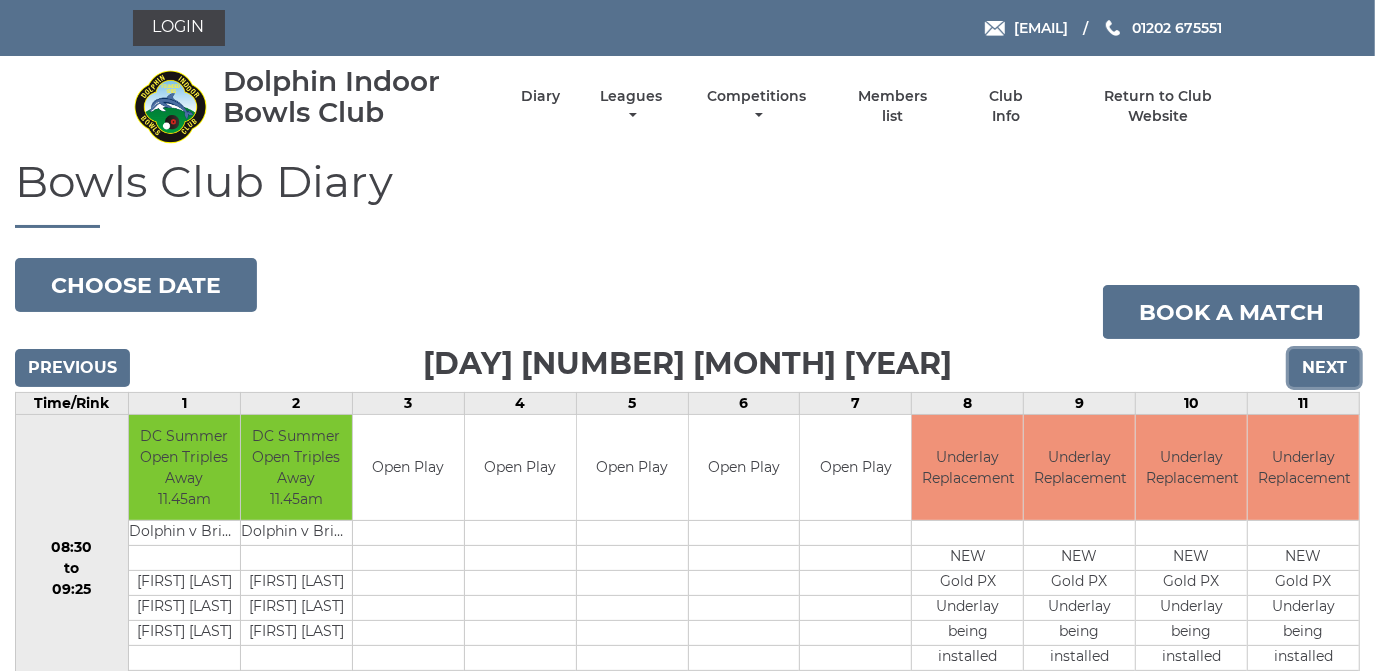 click on "Next" at bounding box center (1324, 368) 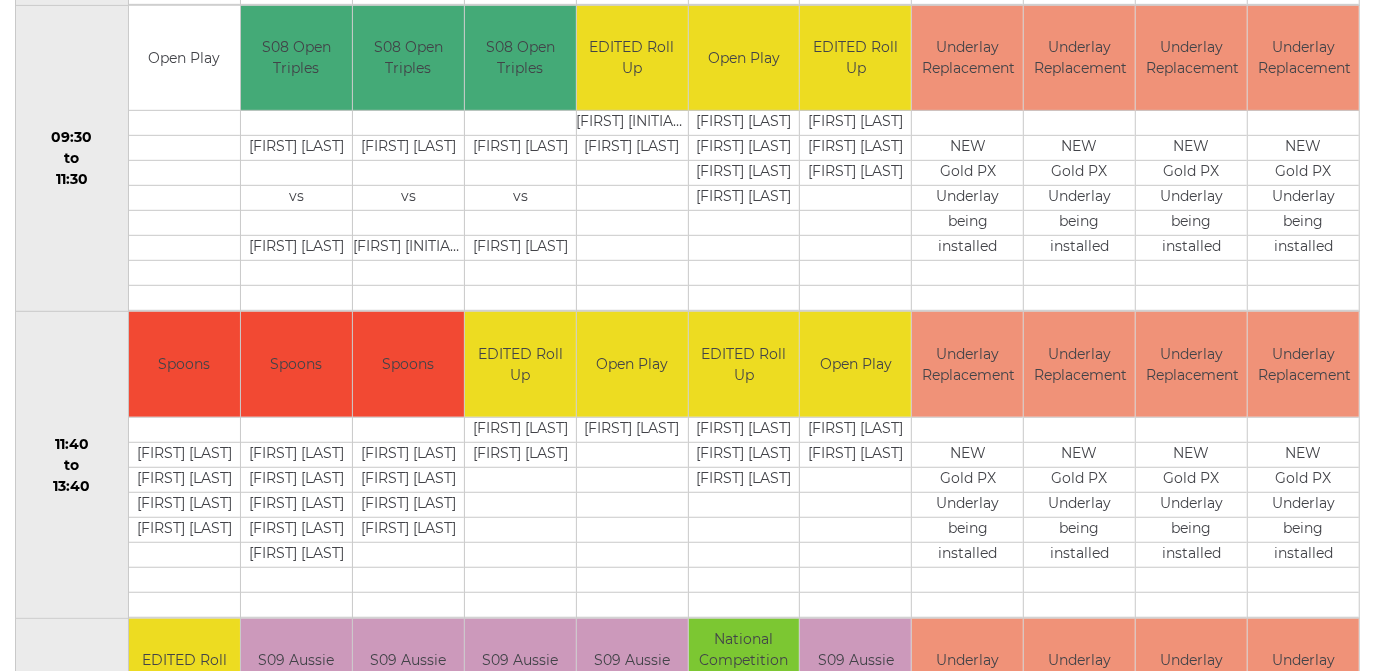 scroll, scrollTop: 818, scrollLeft: 0, axis: vertical 